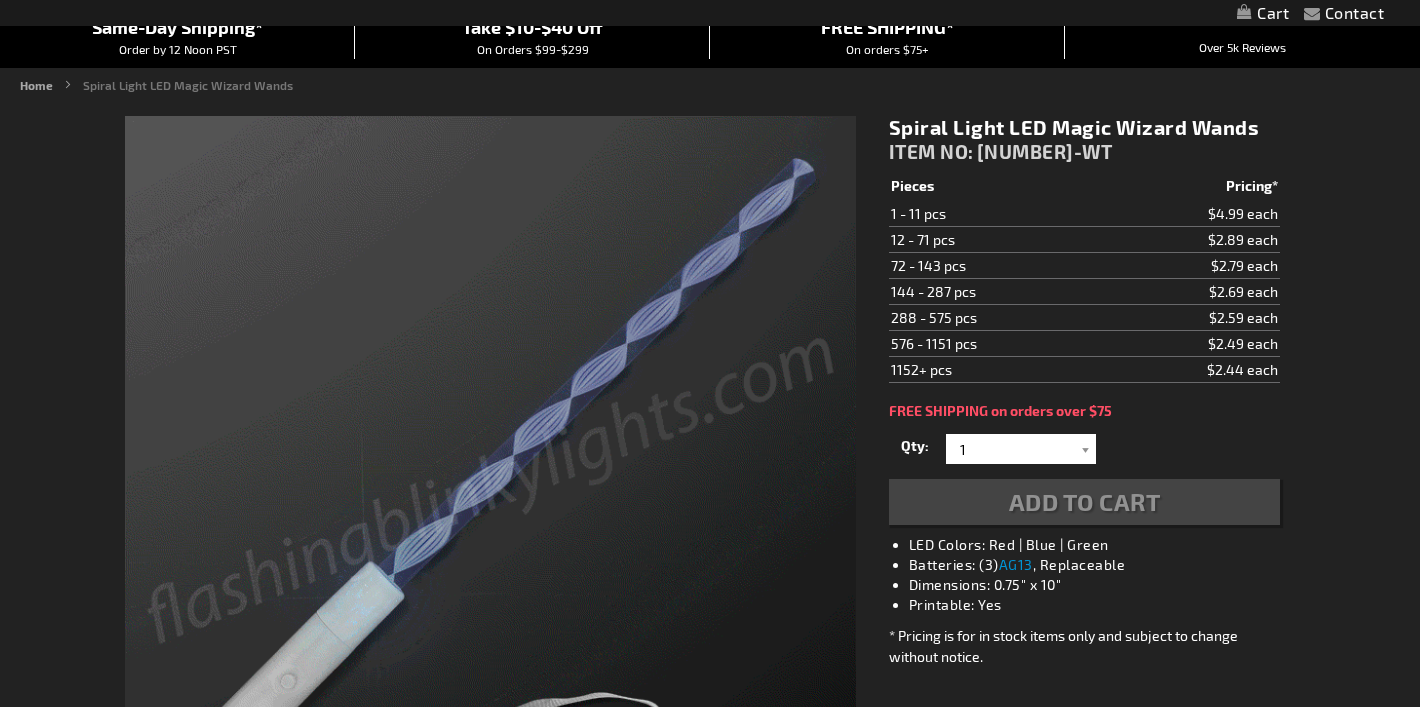 scroll, scrollTop: 190, scrollLeft: 0, axis: vertical 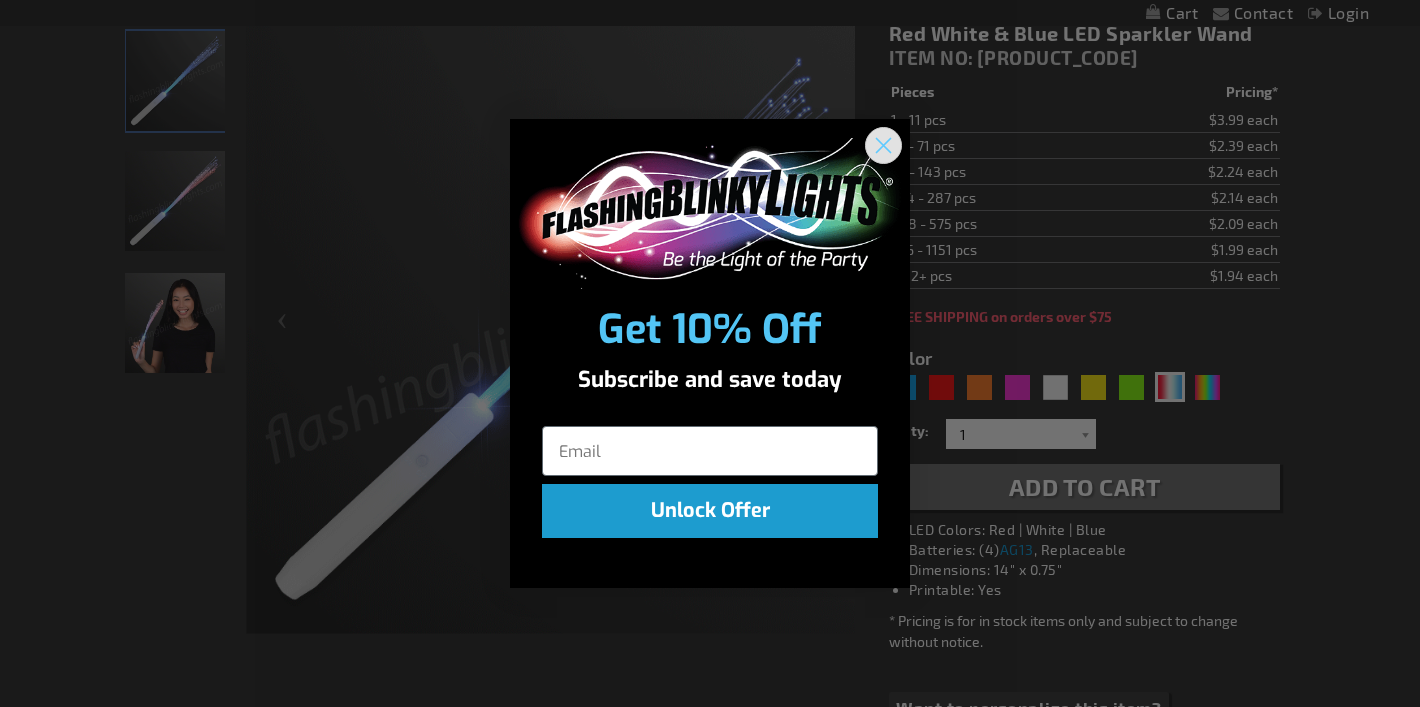 click 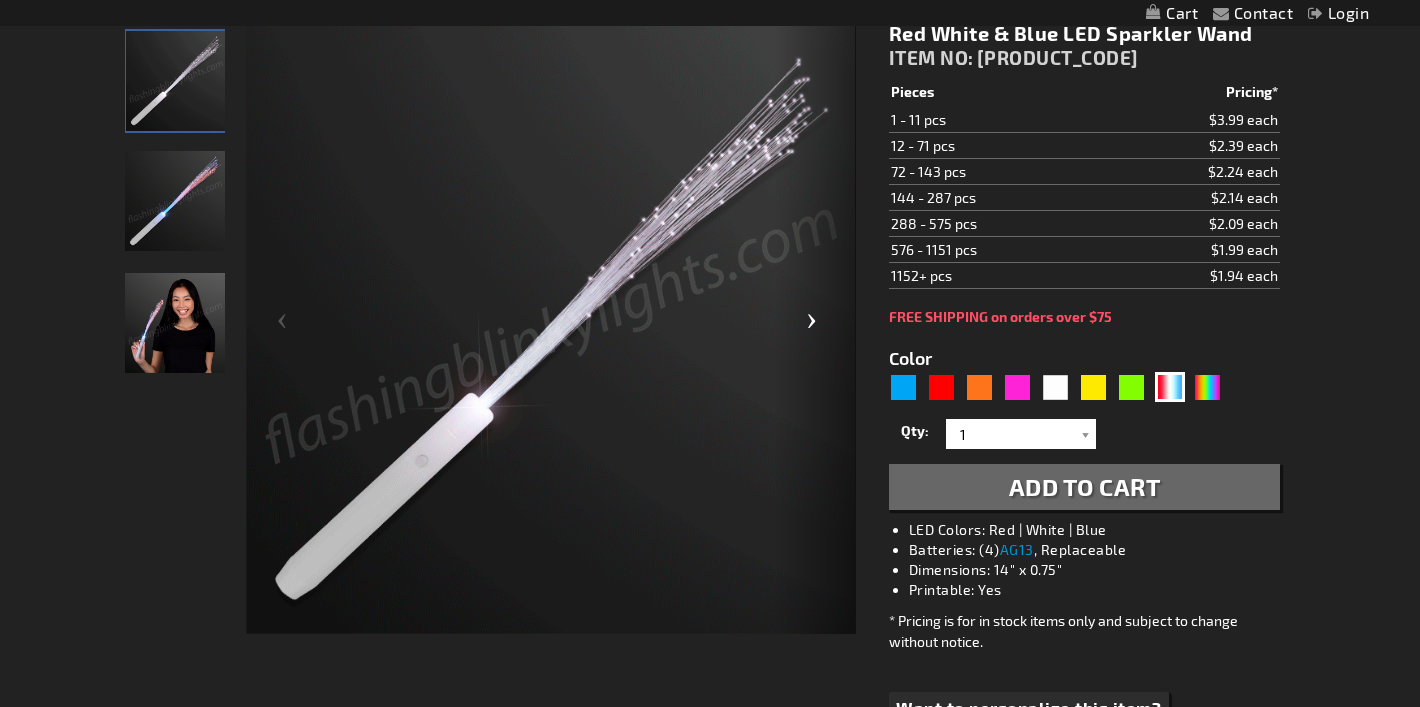 click at bounding box center [816, 329] 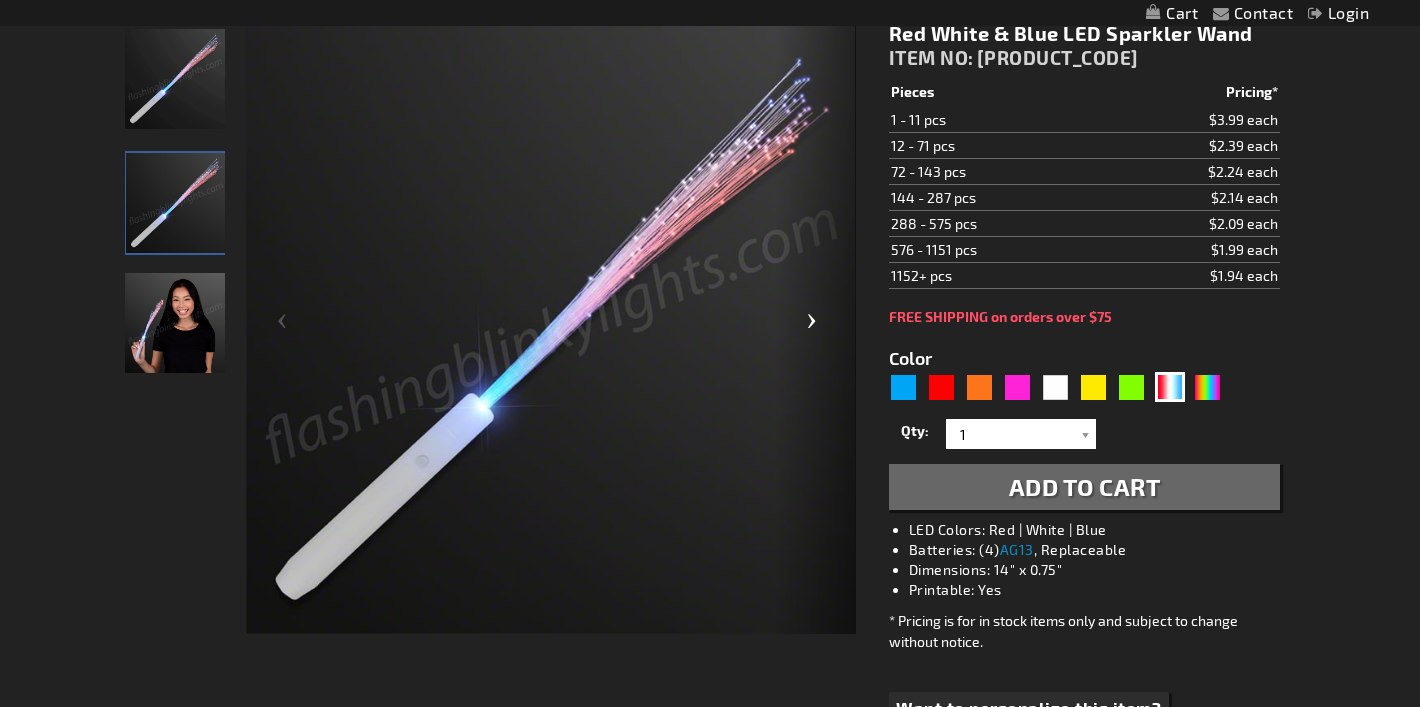 click at bounding box center (816, 329) 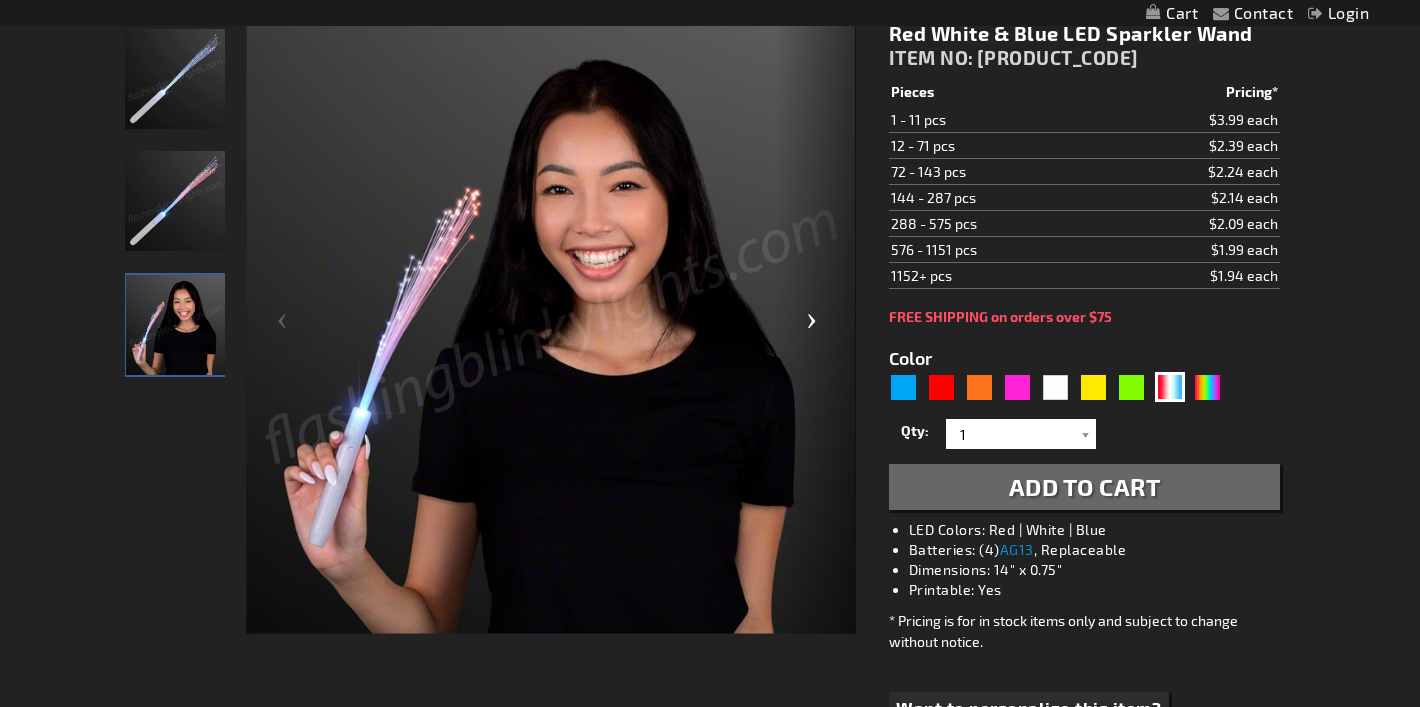 click at bounding box center [816, 329] 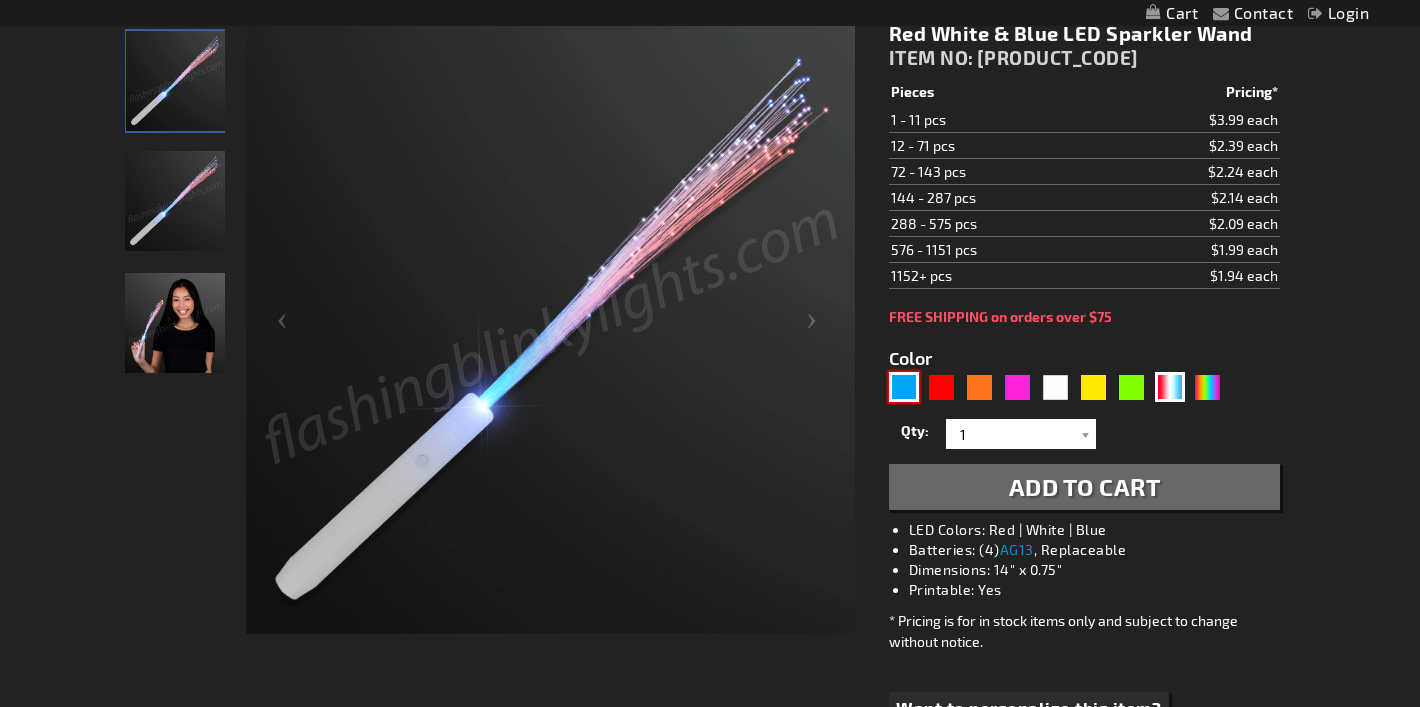 click at bounding box center (904, 387) 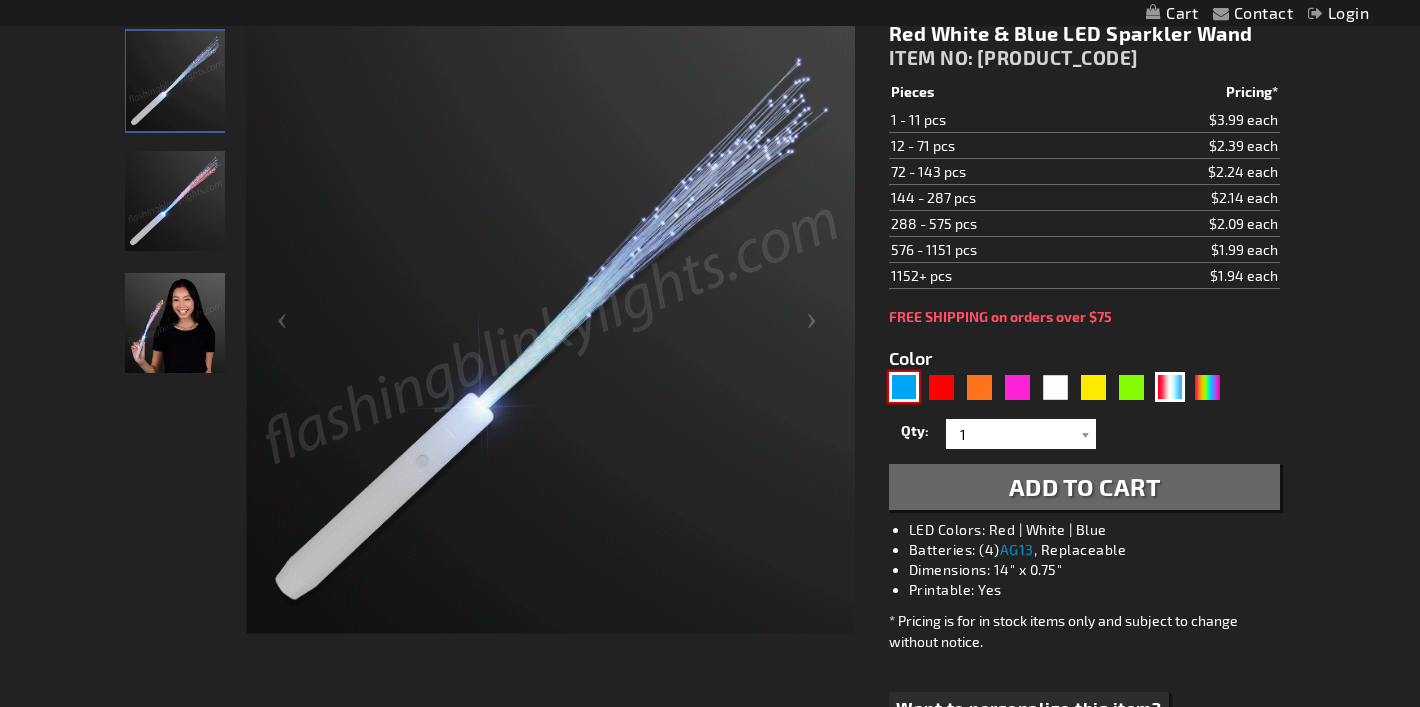 type on "5629" 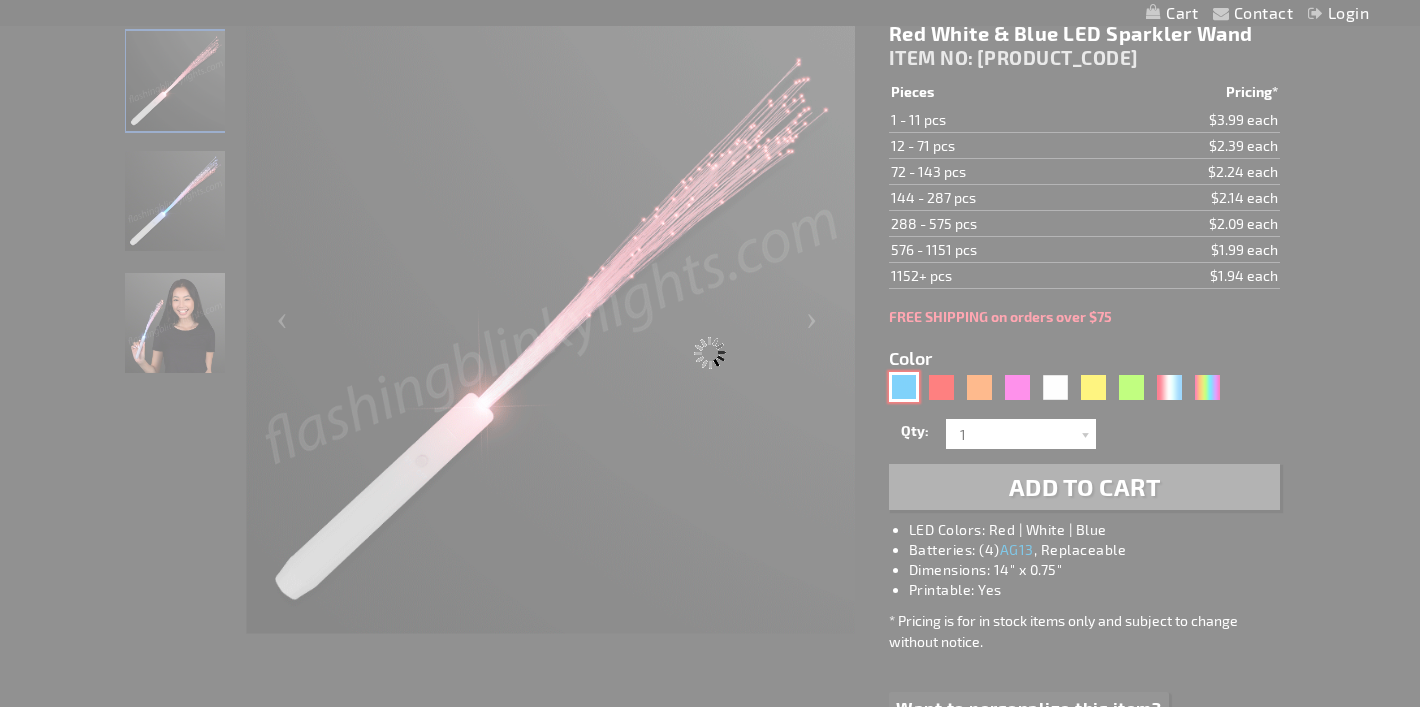 type on "[PRODUCT_CODE]" 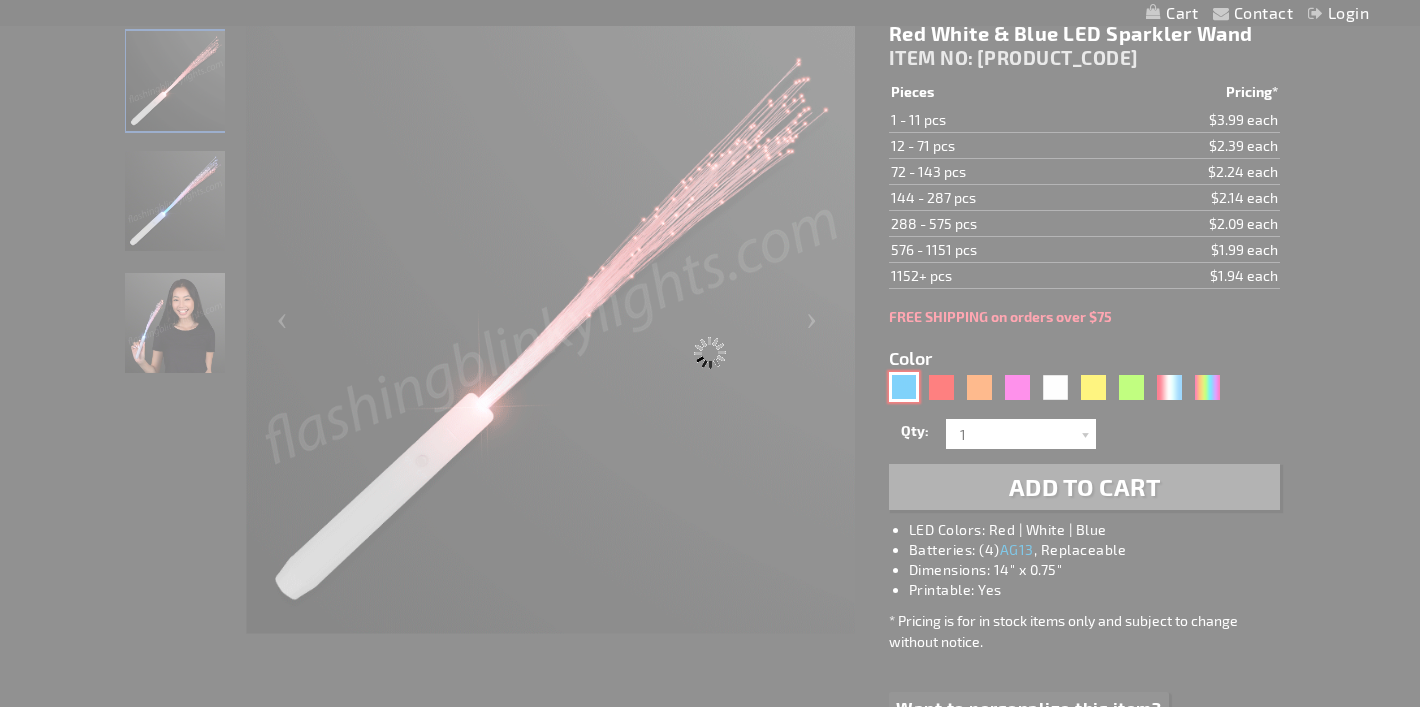 type on "Customize - Blue Flashing Stick Wands with Blue Sparkle Fibers - ITEM NO: [PRODUCT_CODE]" 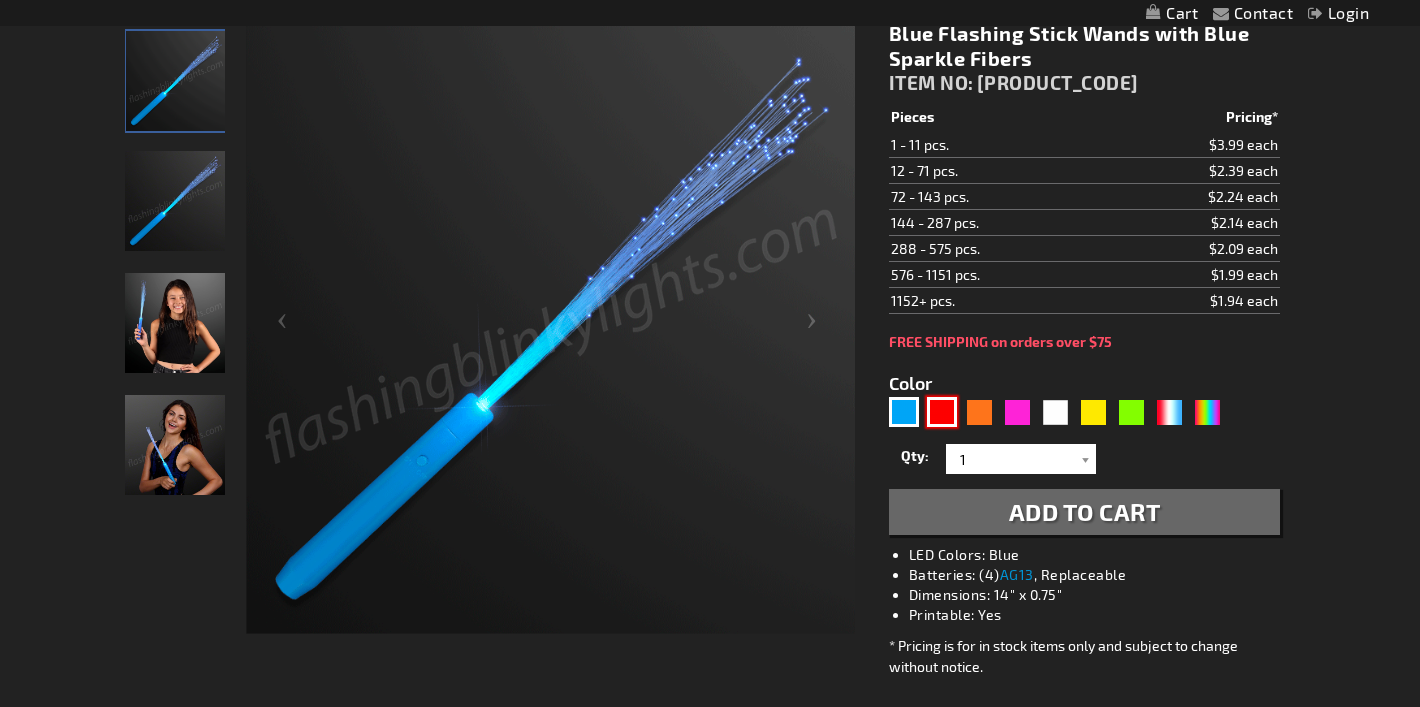 click at bounding box center (942, 412) 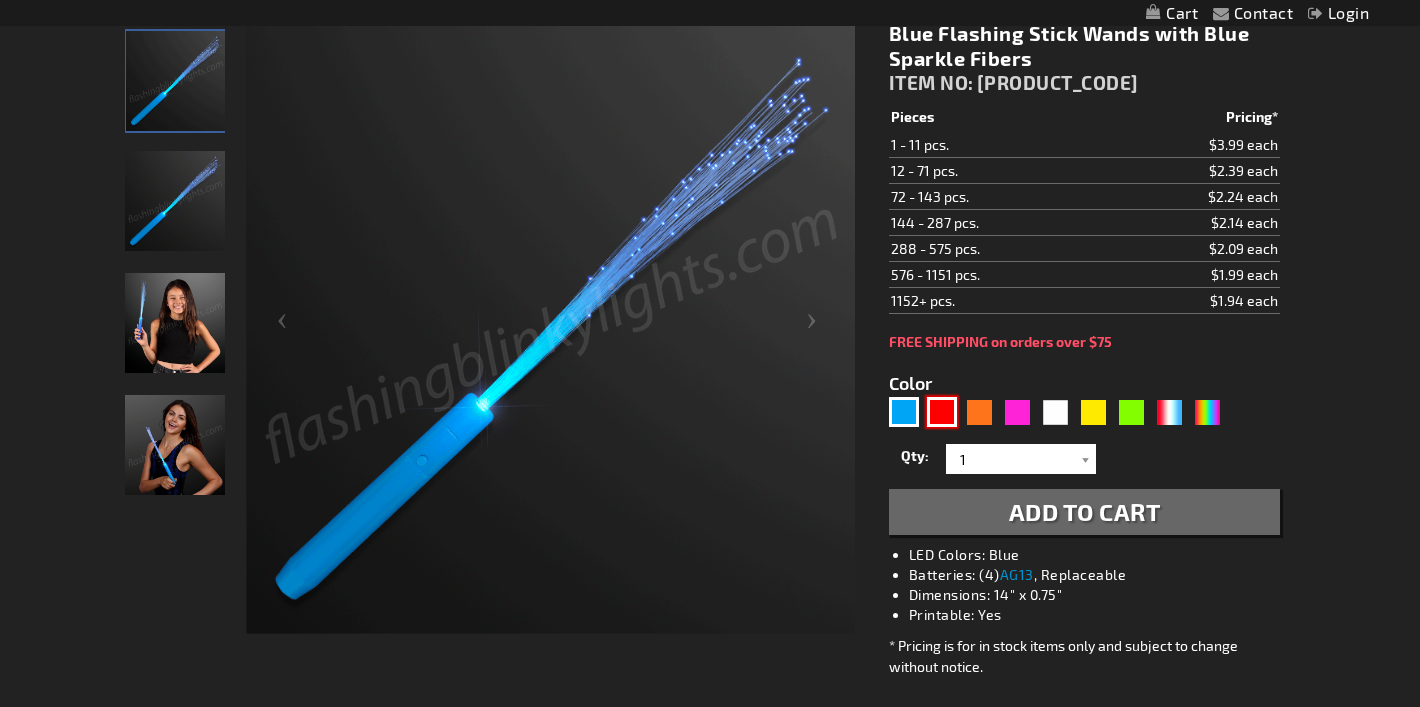type on "5641" 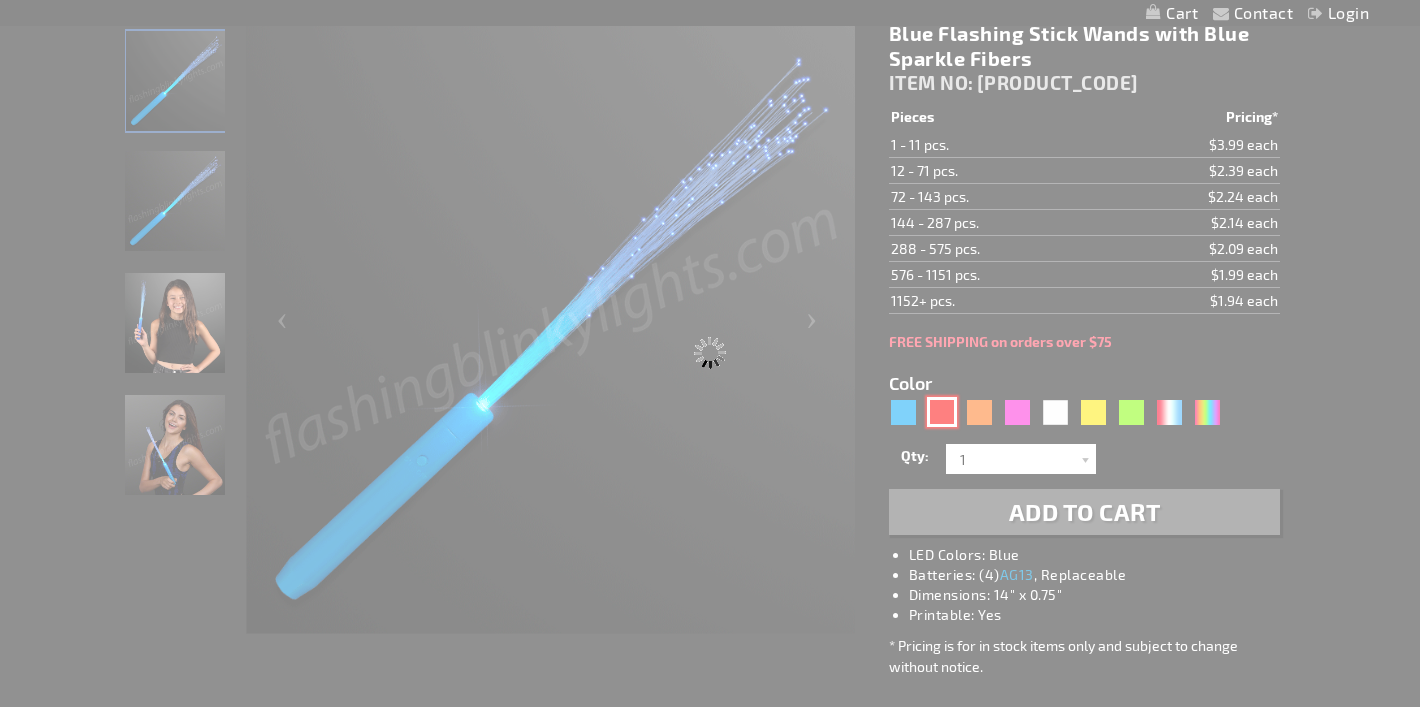type on "[PRODUCT_CODE]" 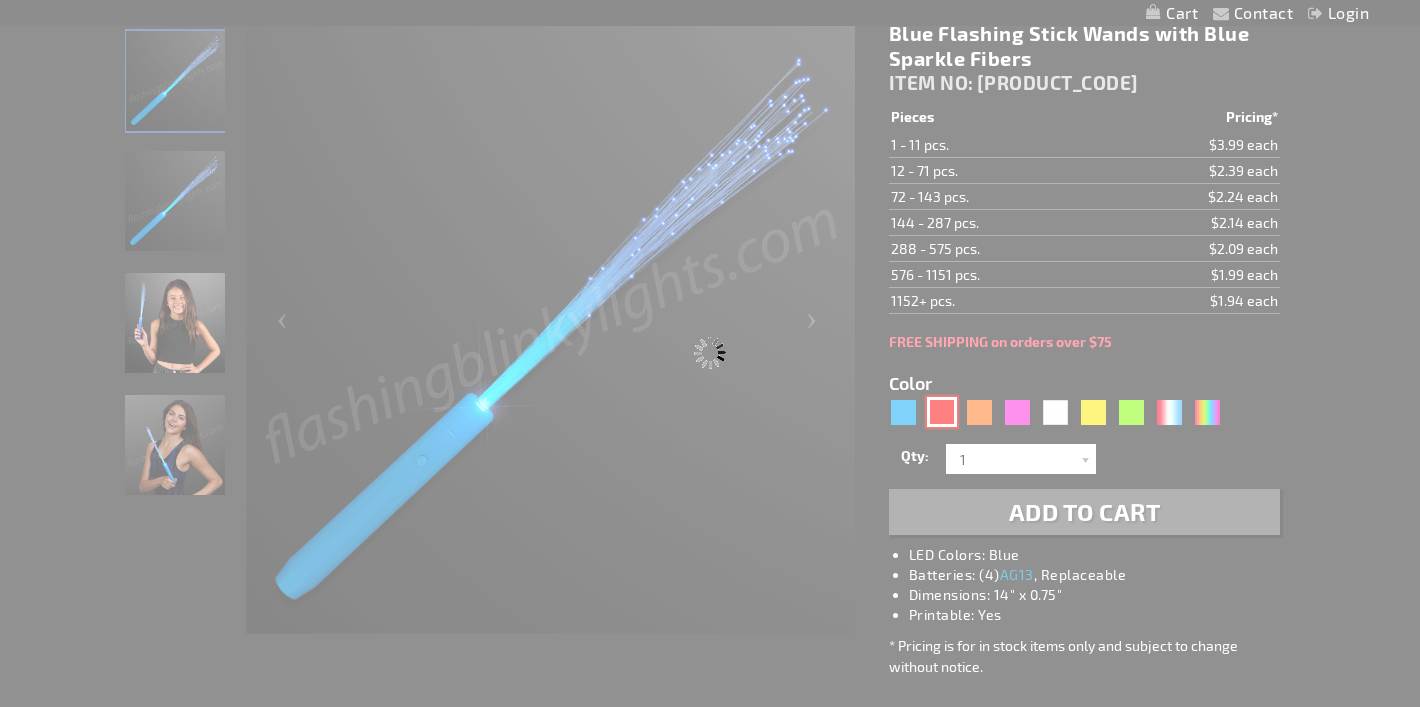 type on "Customize - Red Flashing Stick Wands with Red Sparkle Fibers - ITEM NO: [PRODUCT_CODE]" 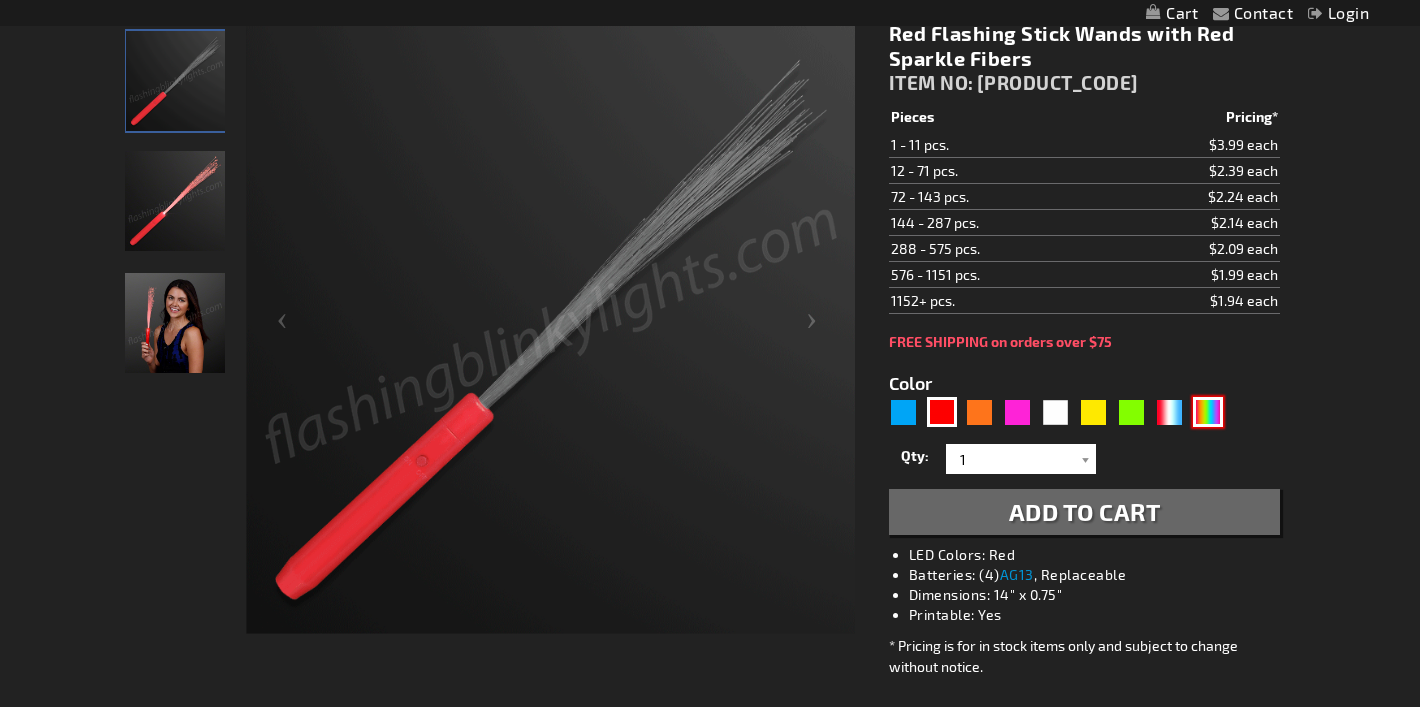 click at bounding box center [1208, 412] 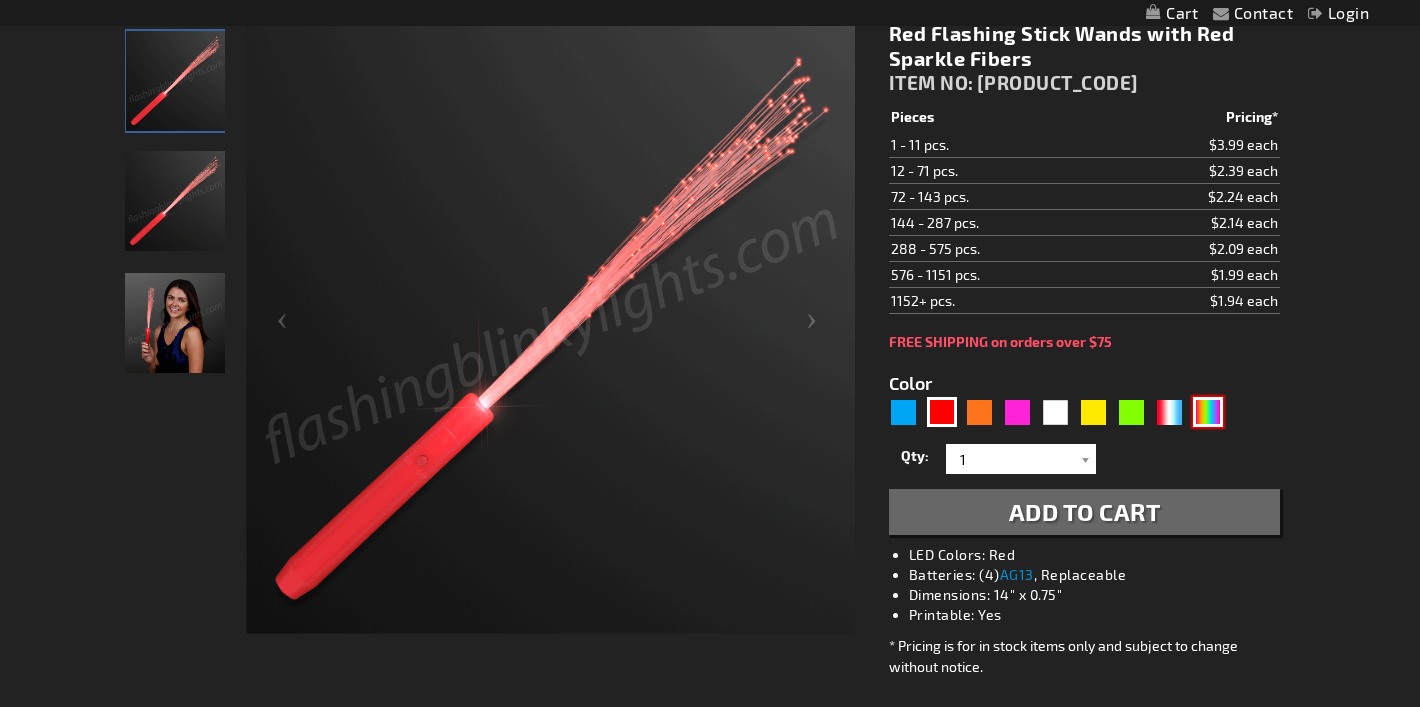 type on "5659" 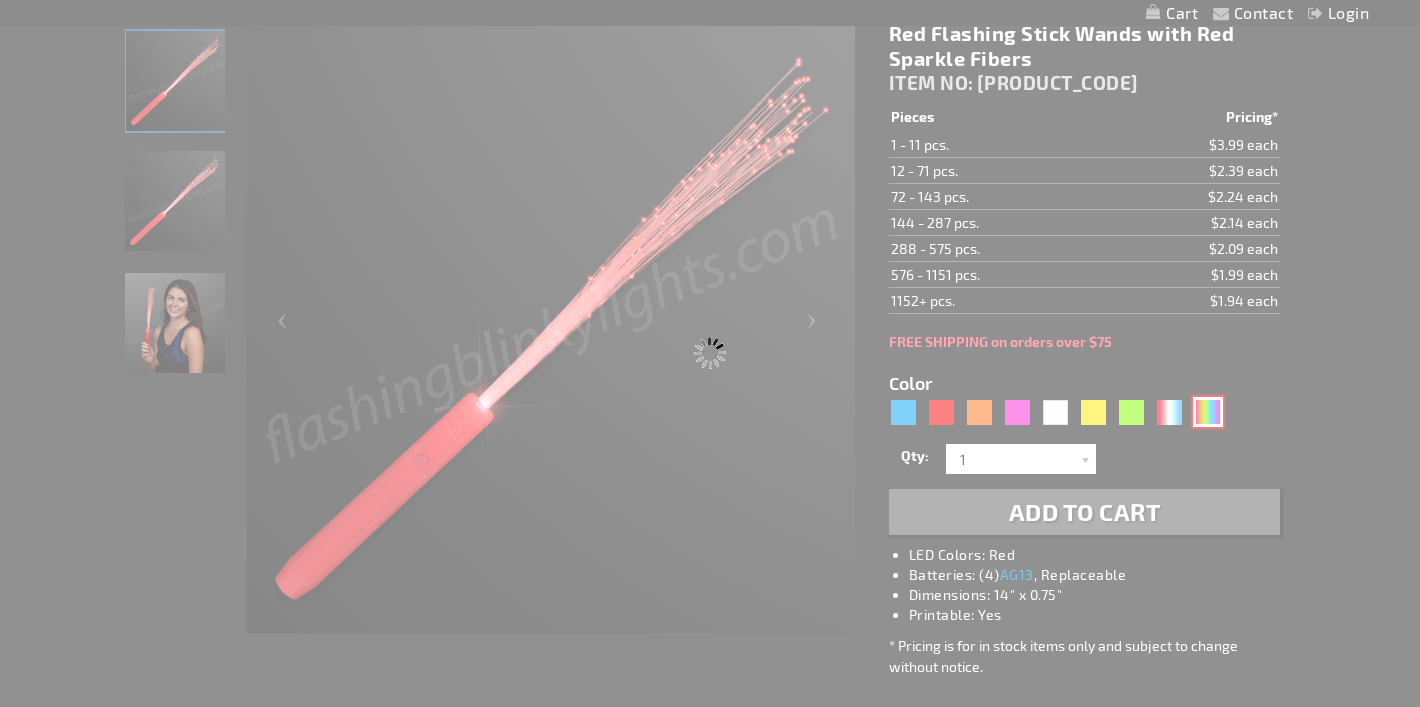 type on "[PRODUCT_CODE]" 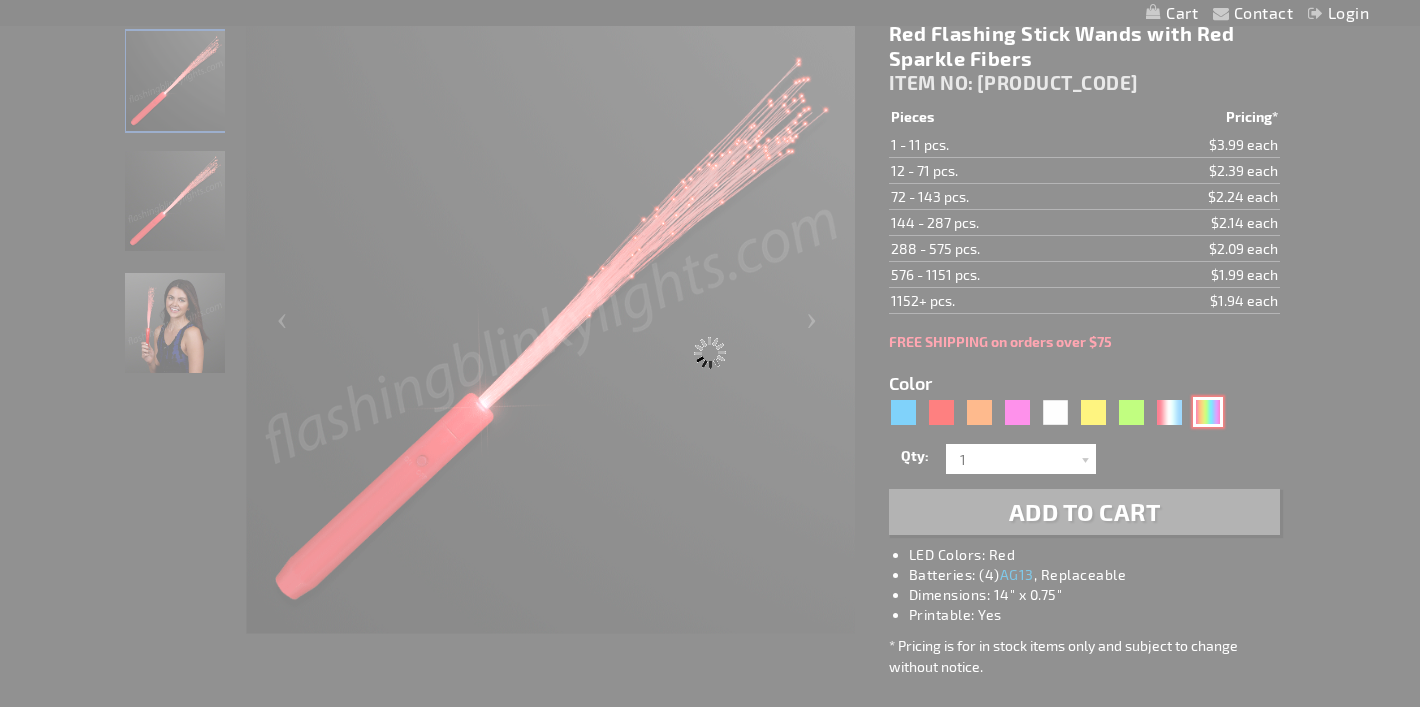 type on "Customize - Multicolor Fiber Optic Light Wand with Black Handle - ITEM NO: 11777-MLT" 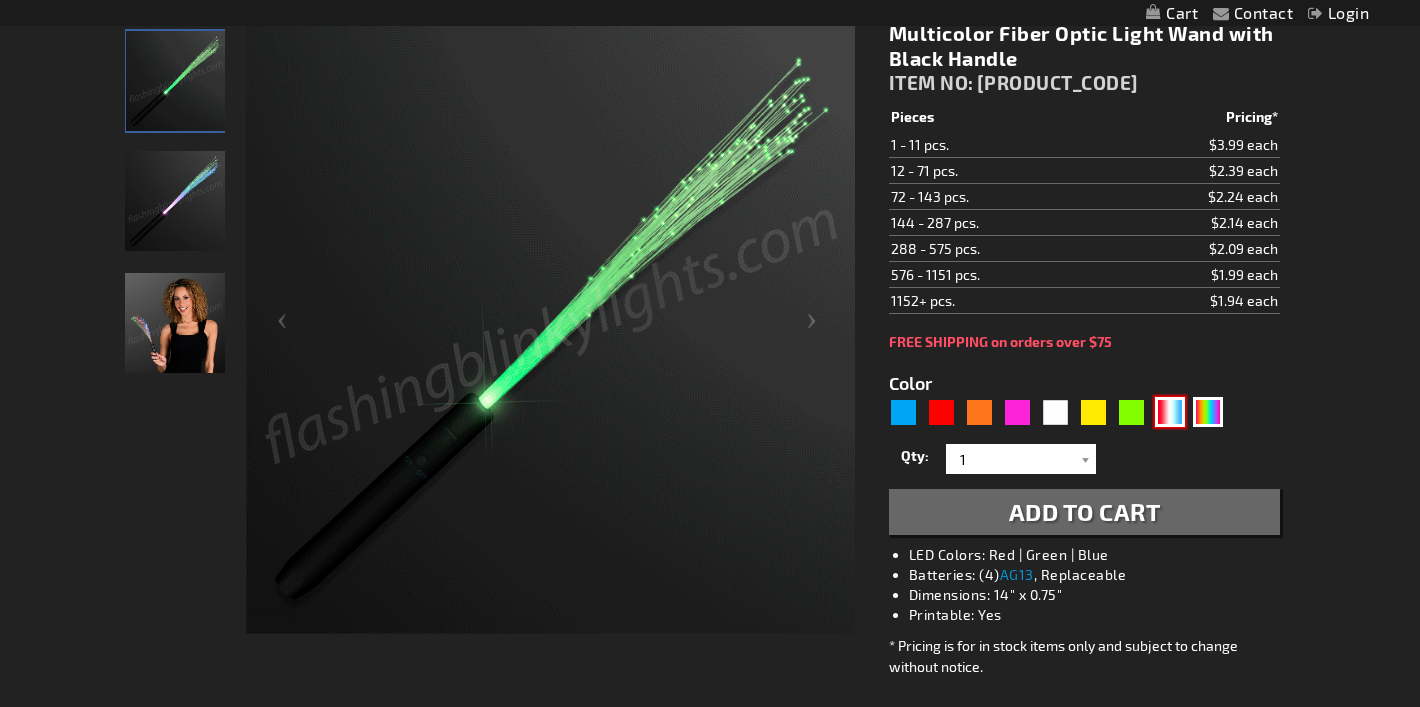 click at bounding box center (1170, 412) 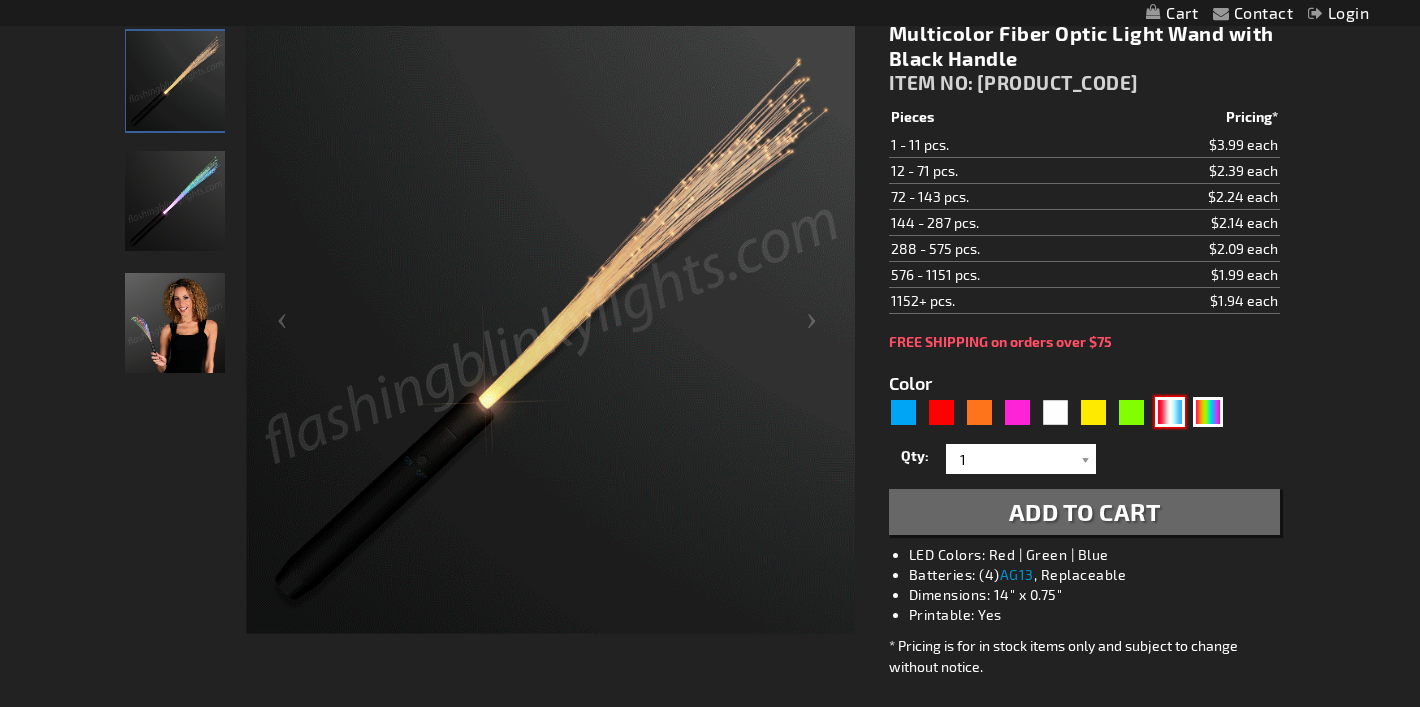 type on "[NUMBER]" 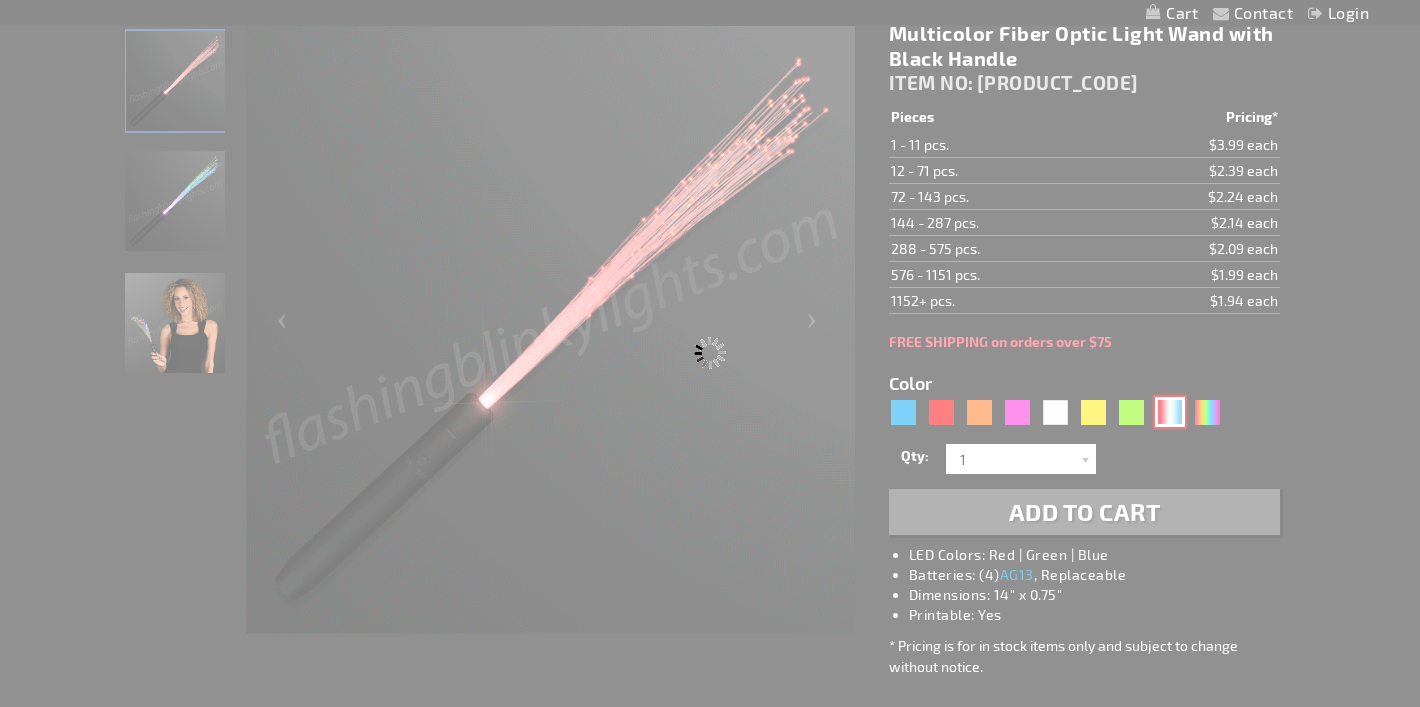 type on "[PRODUCT_CODE]" 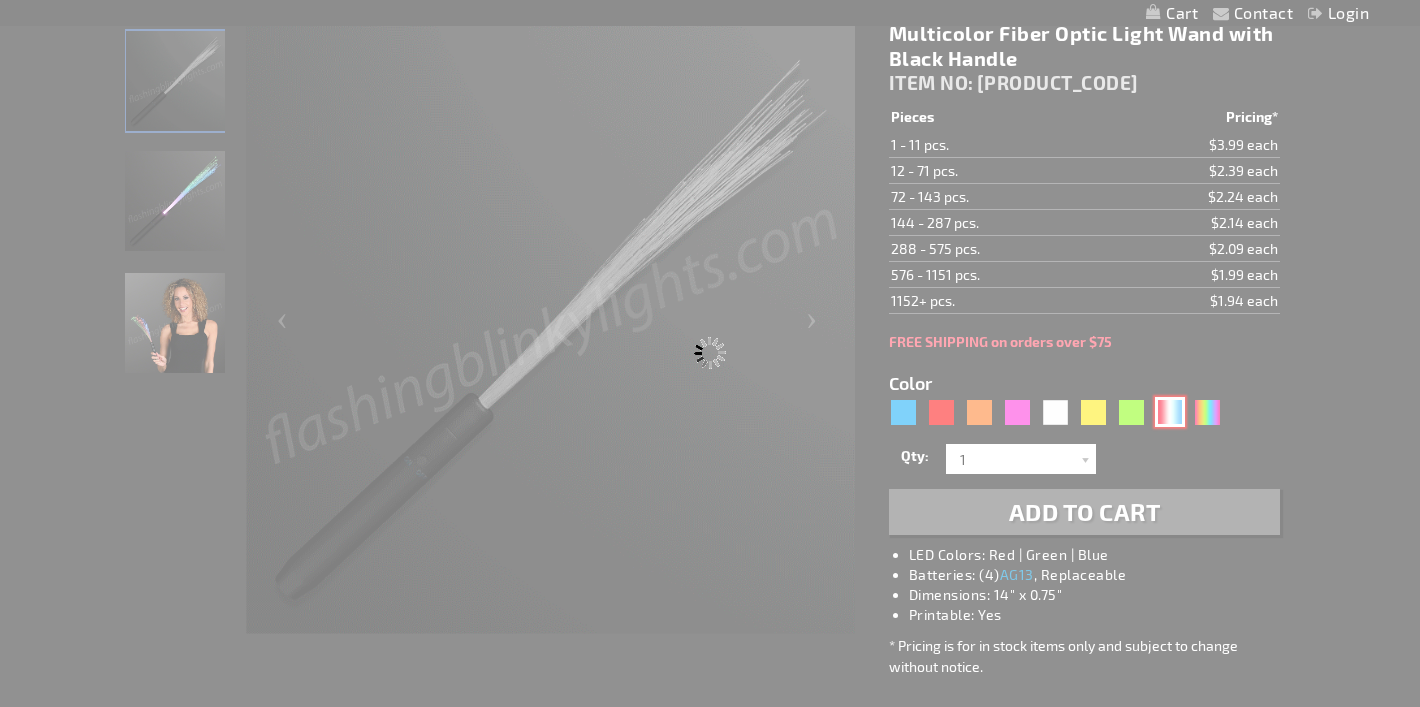type on "Customize - Red White & Blue LED Sparkler Wand - ITEM NO: [PRODUCT_CODE]" 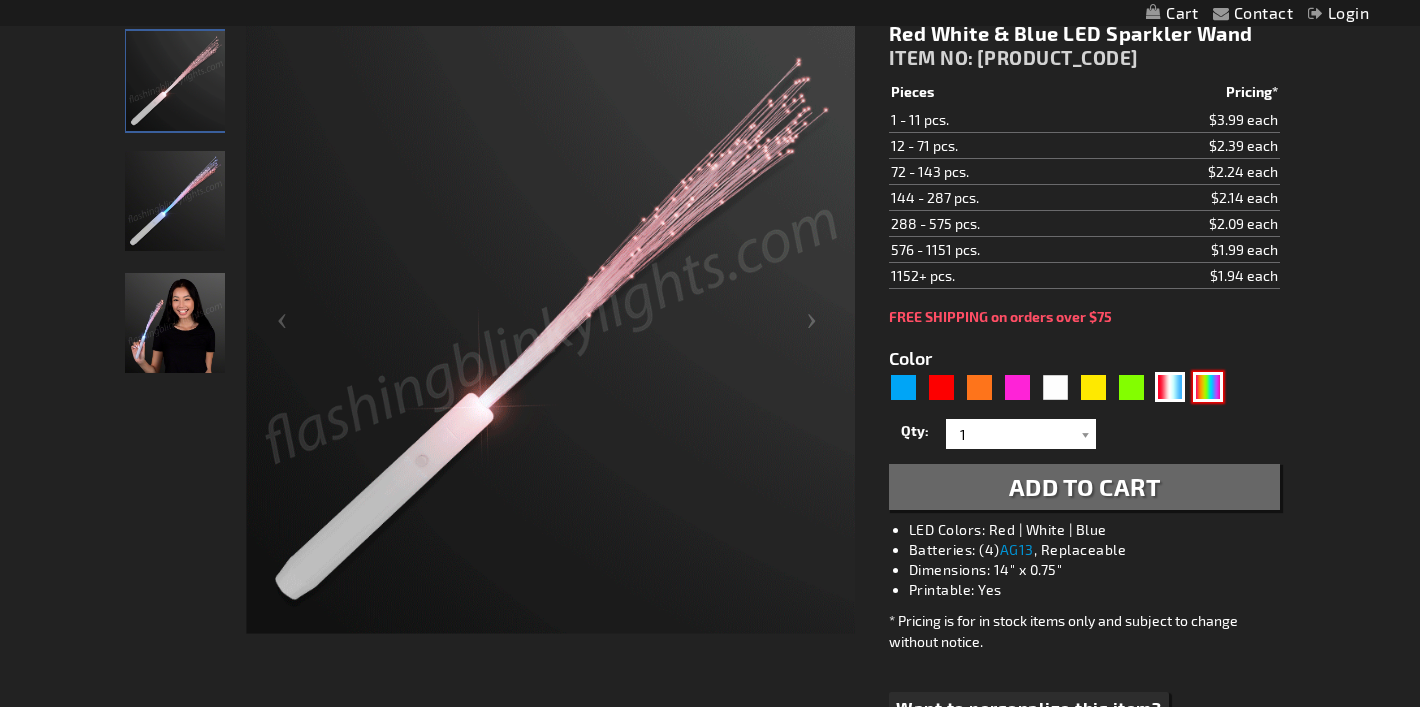 click at bounding box center [1208, 387] 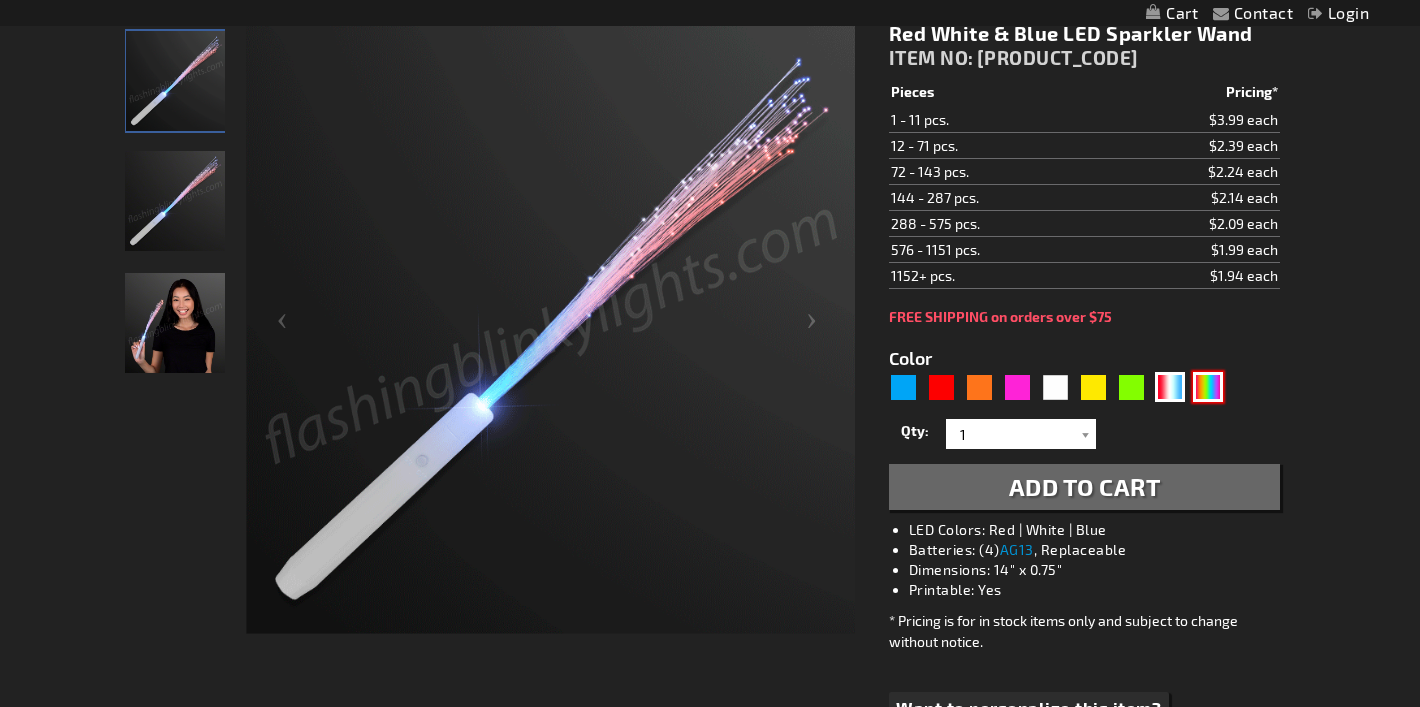 type on "5659" 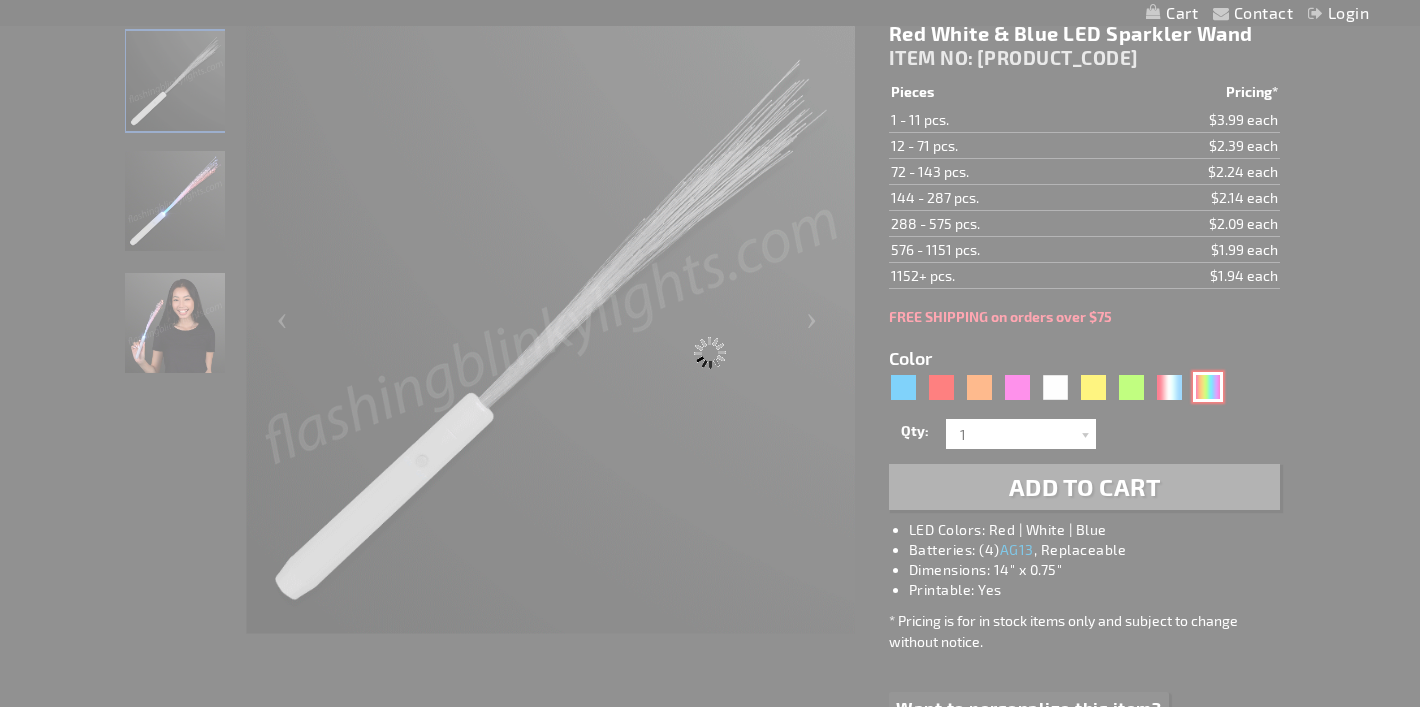 type on "[PRODUCT_CODE]" 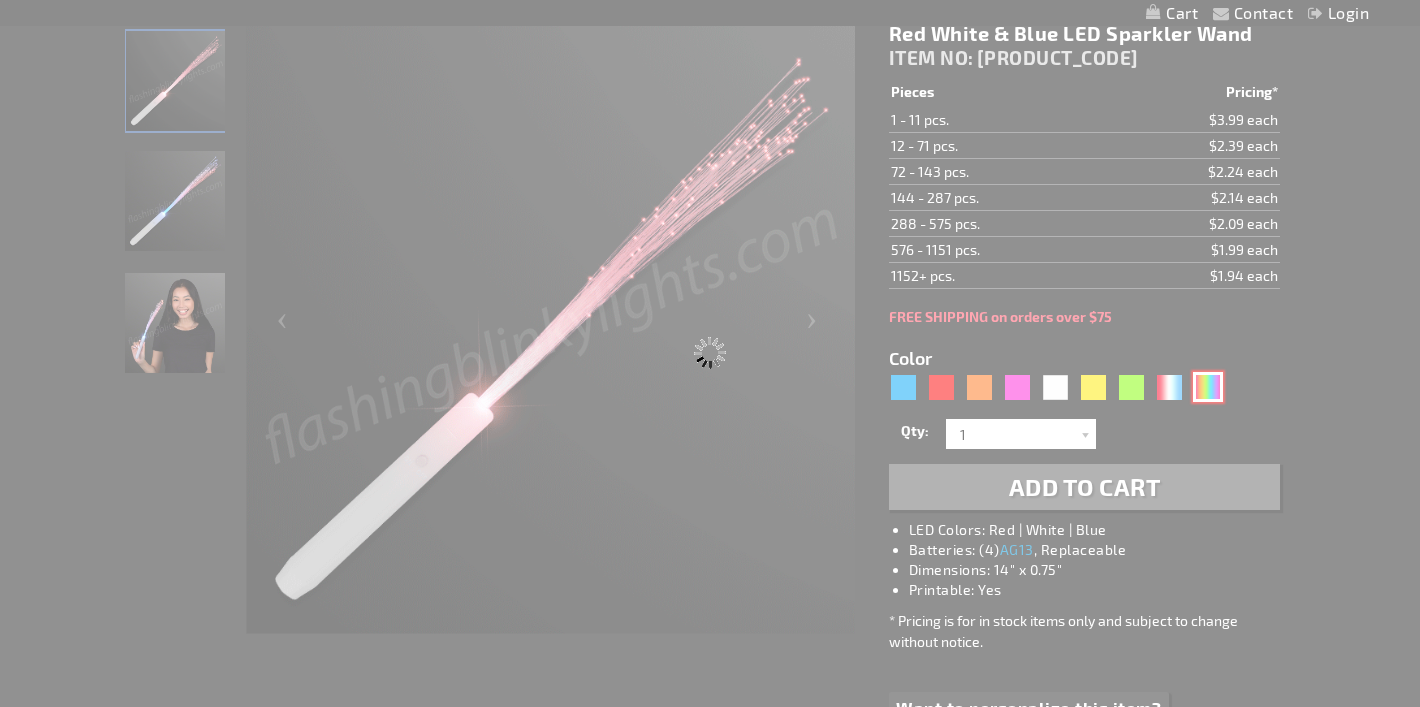 type on "Customize - Multicolor Fiber Optic Light Wand with Black Handle - ITEM NO: 11777-MLT" 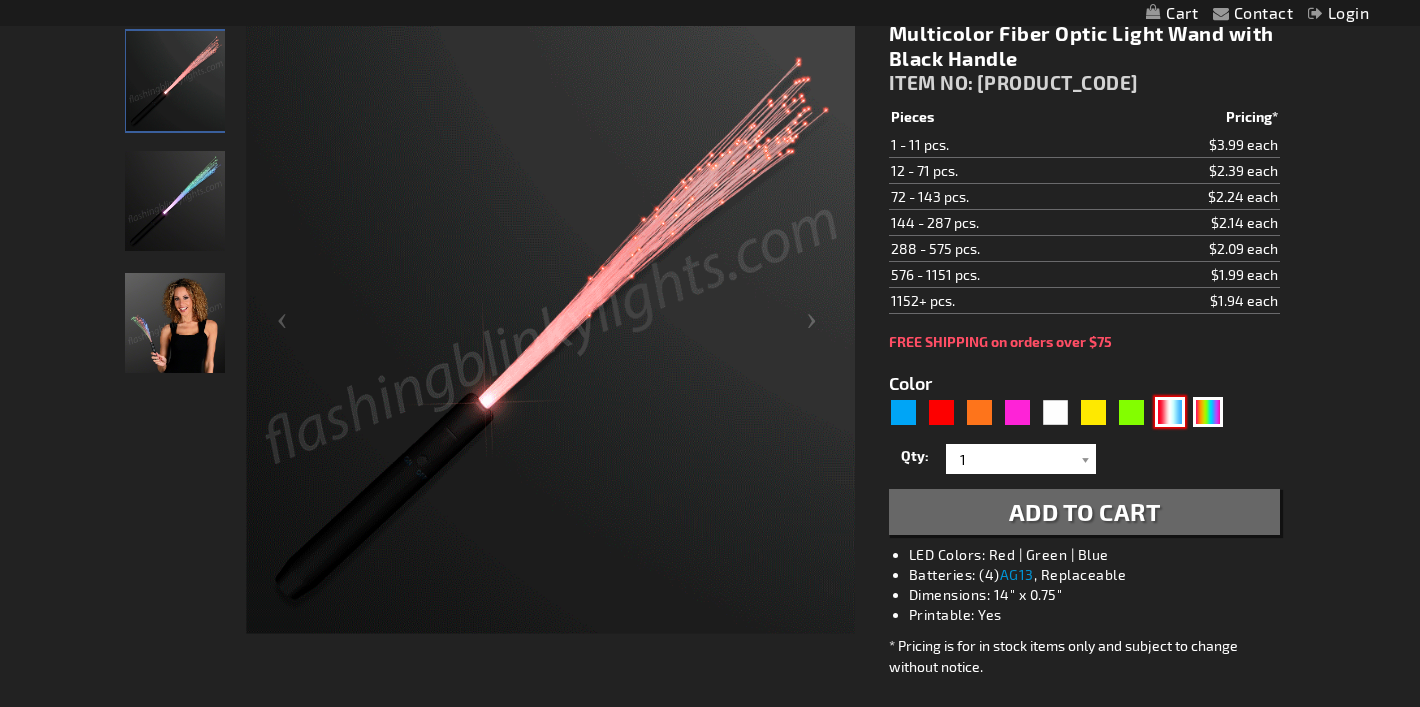 click at bounding box center (1170, 412) 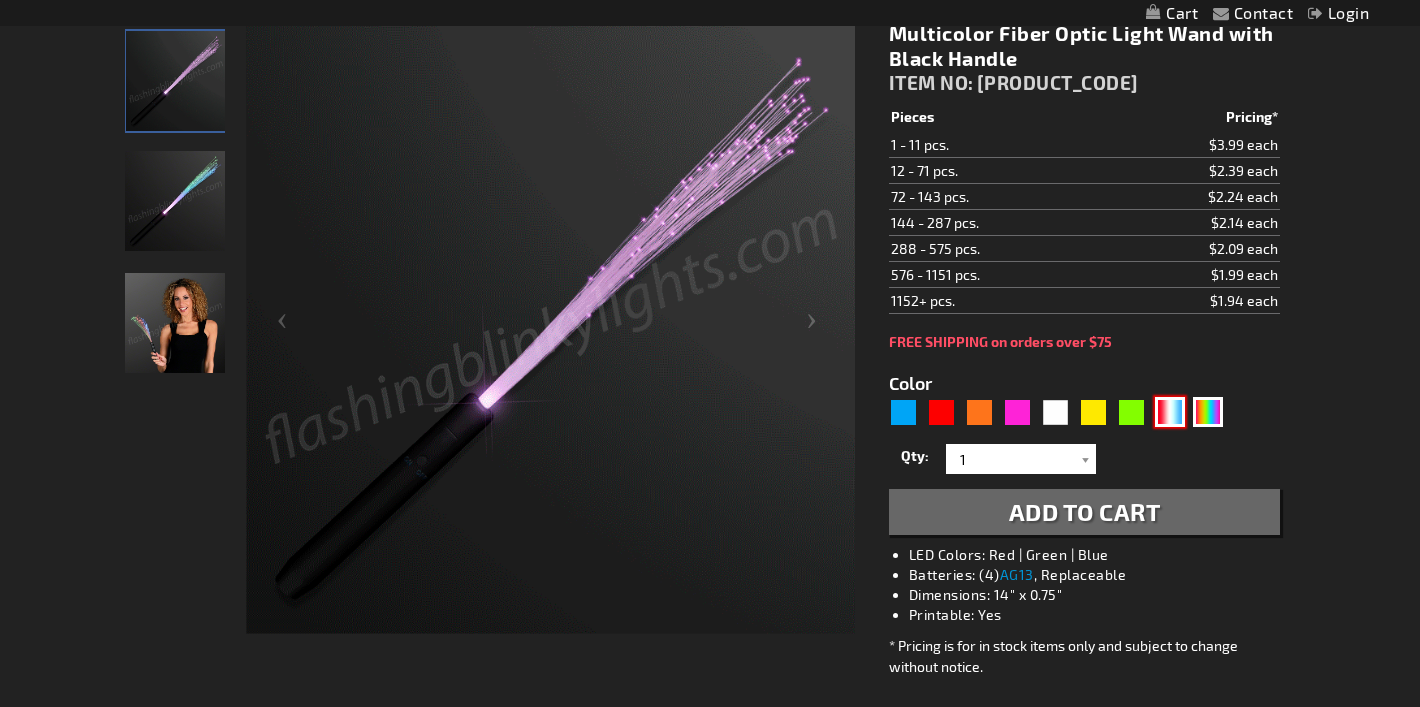 type on "[NUMBER]" 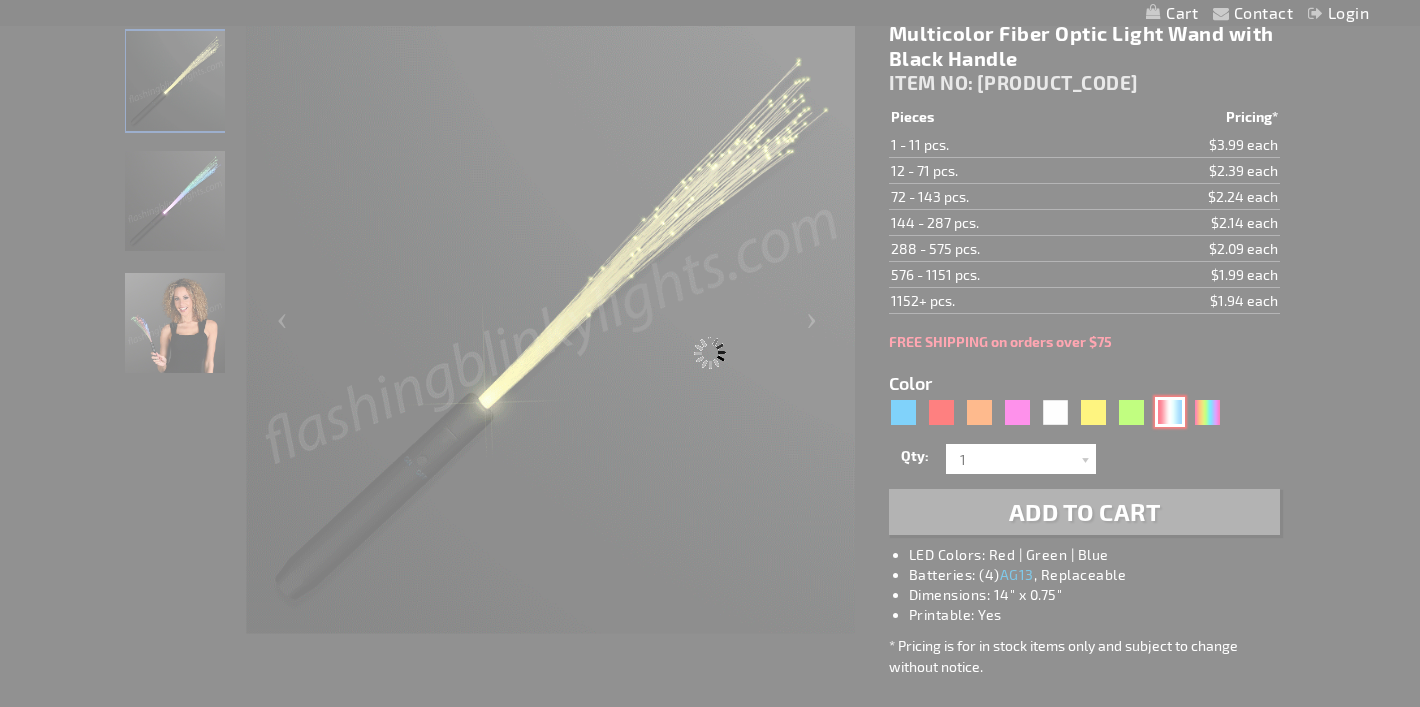 type on "[PRODUCT_CODE]" 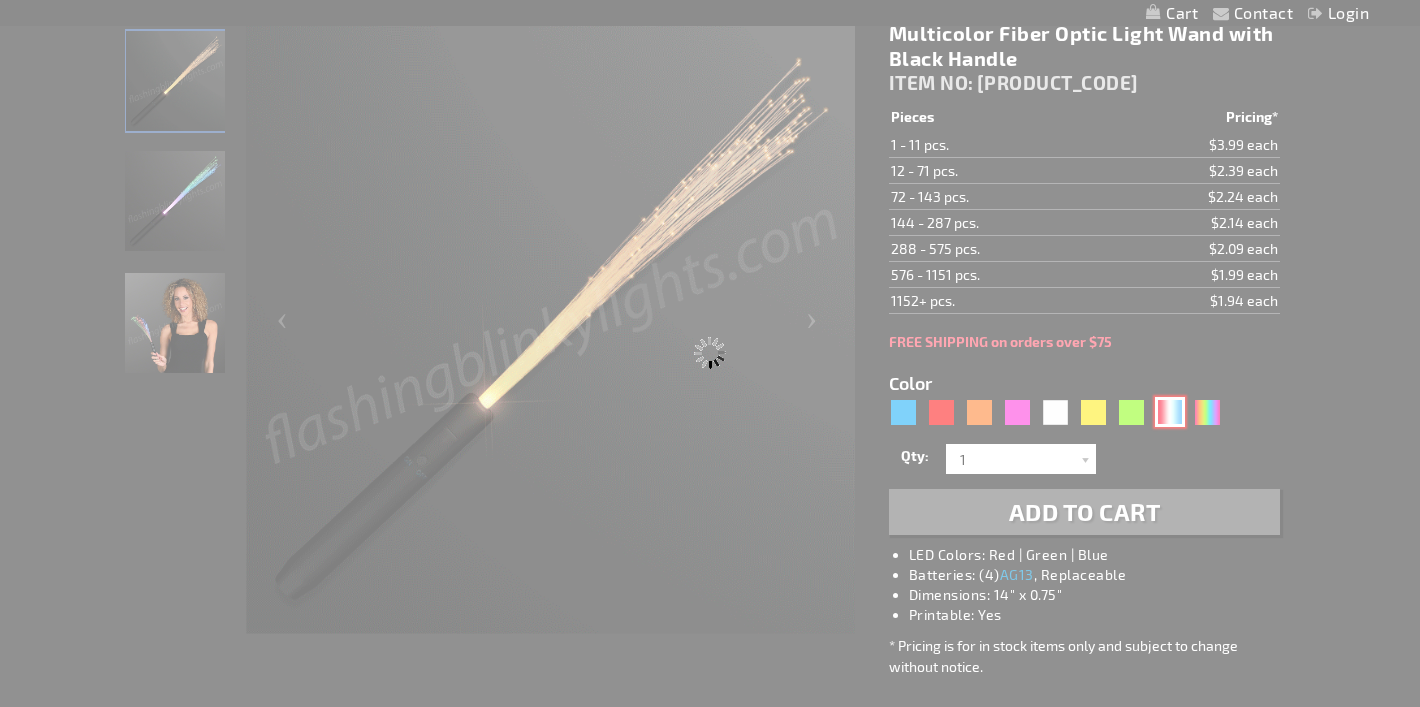 type on "Customize - Red White & Blue LED Sparkler Wand - ITEM NO: [PRODUCT_CODE]" 